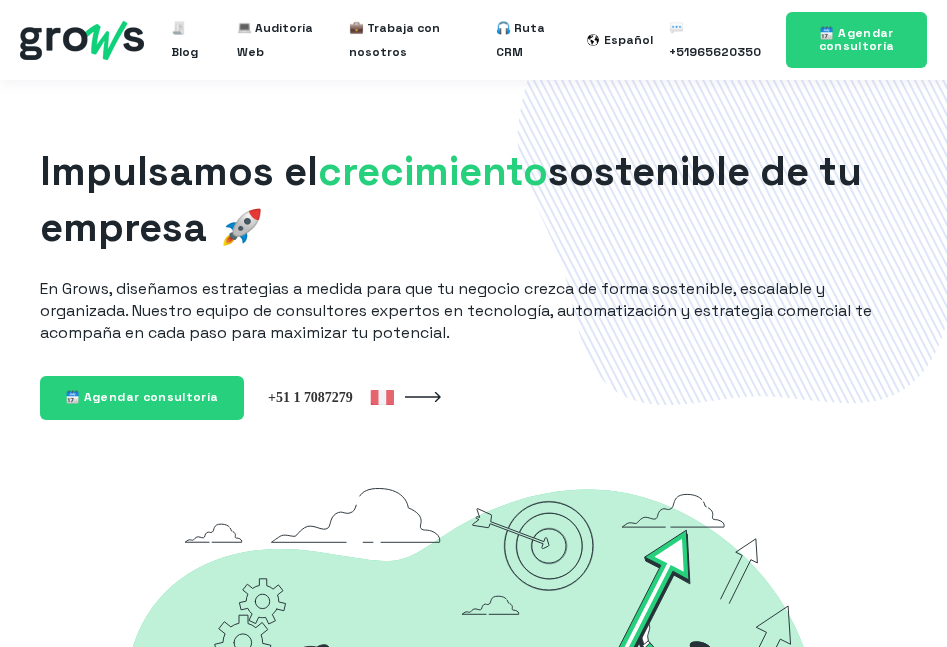 scroll, scrollTop: 0, scrollLeft: 0, axis: both 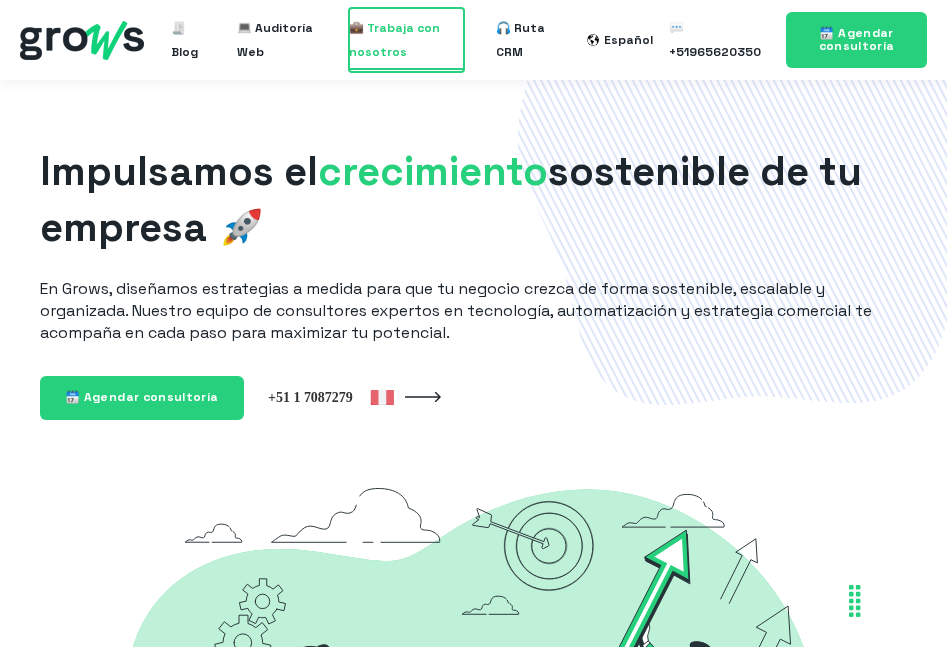 click on "💼 Trabaja con nosotros" at bounding box center [406, 40] 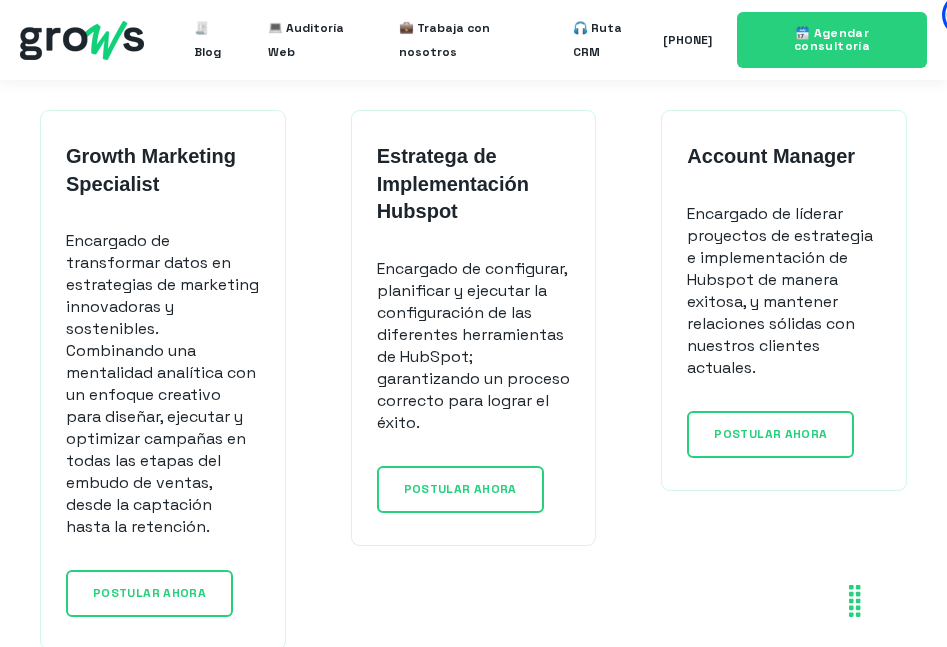 scroll, scrollTop: 1528, scrollLeft: 0, axis: vertical 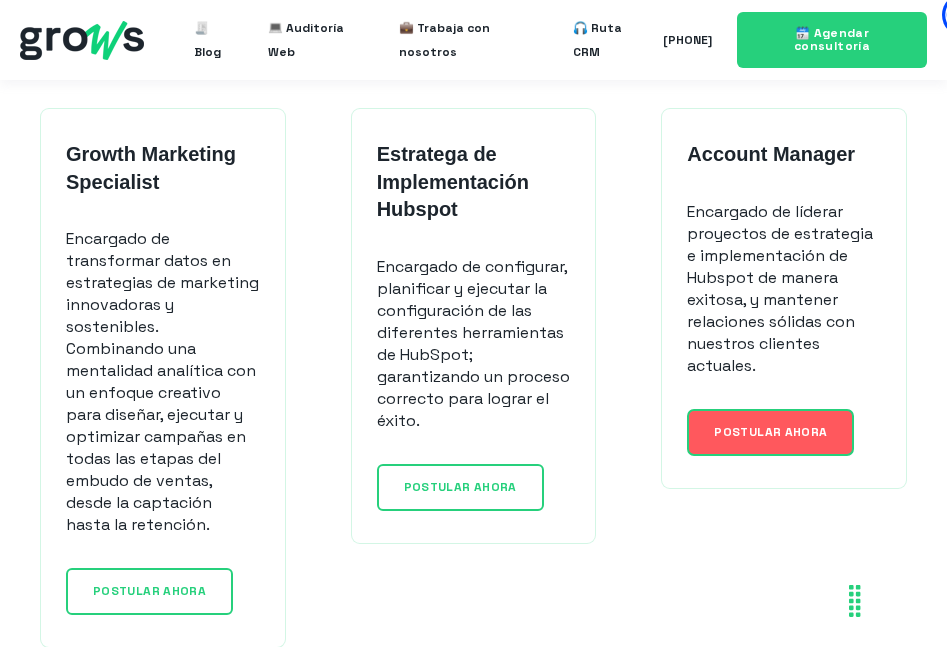 click on "POSTULAR AHORA" at bounding box center (770, 432) 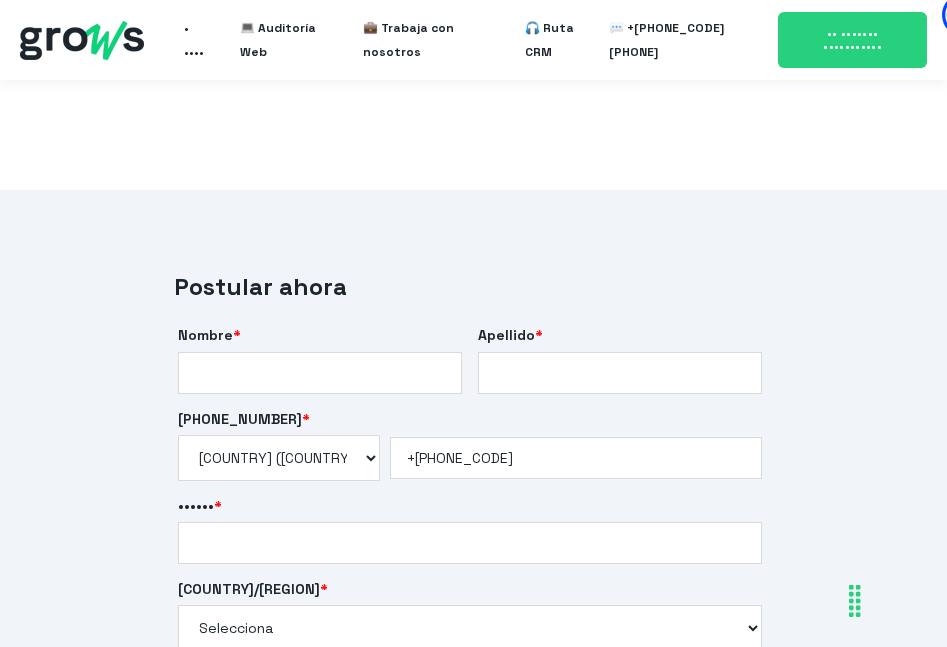 scroll, scrollTop: 3185, scrollLeft: 0, axis: vertical 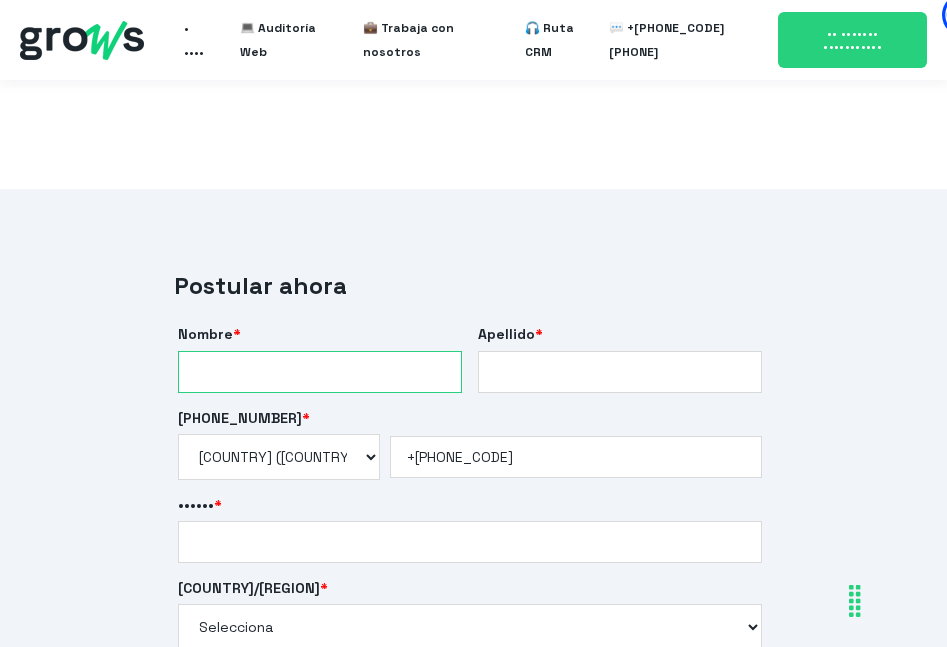 click on "[NAME] *" at bounding box center [320, 372] 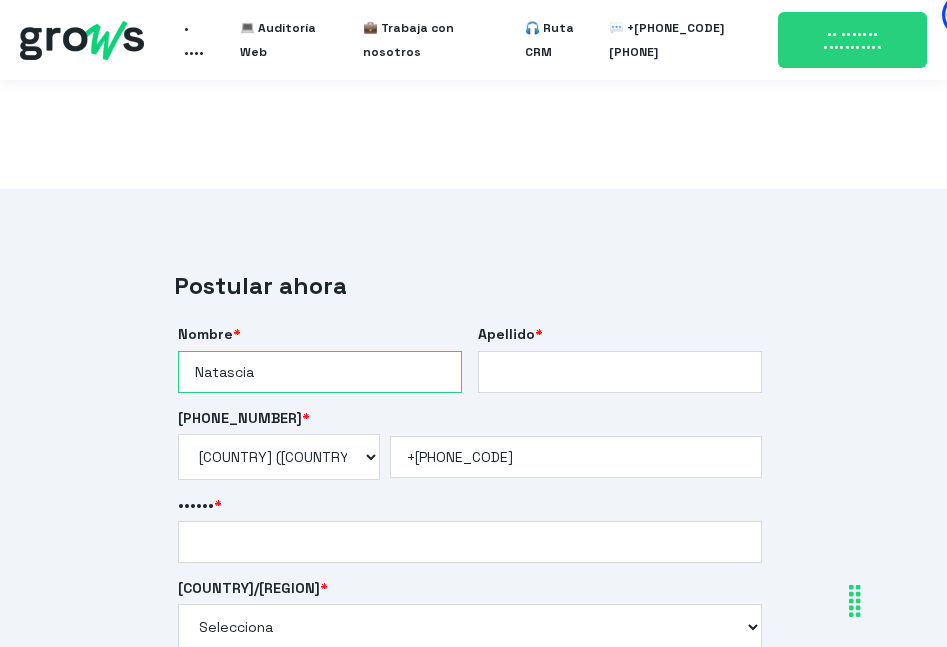 type on "Natascia" 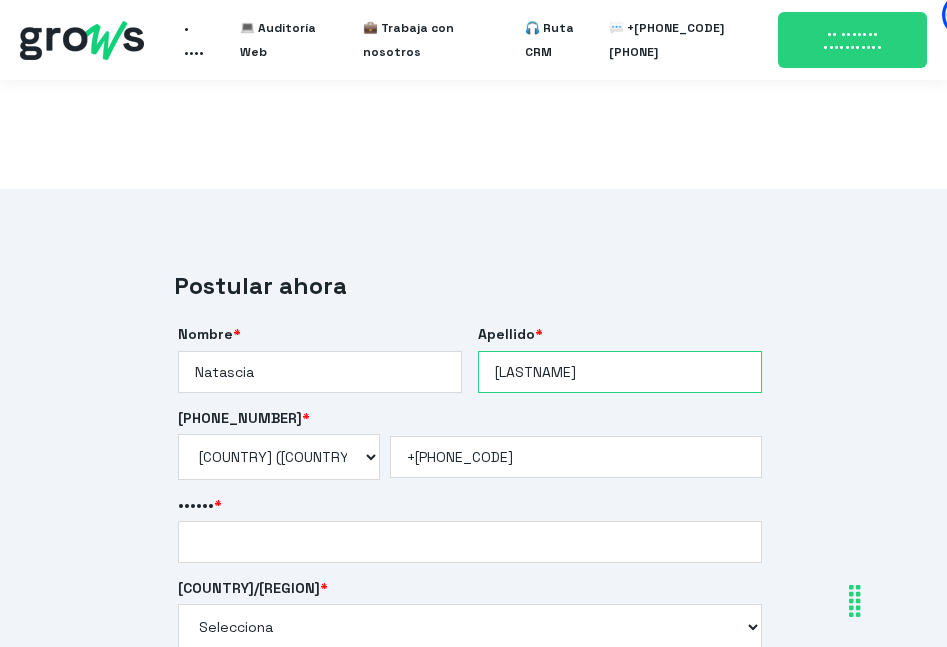 type on "[LASTNAME]" 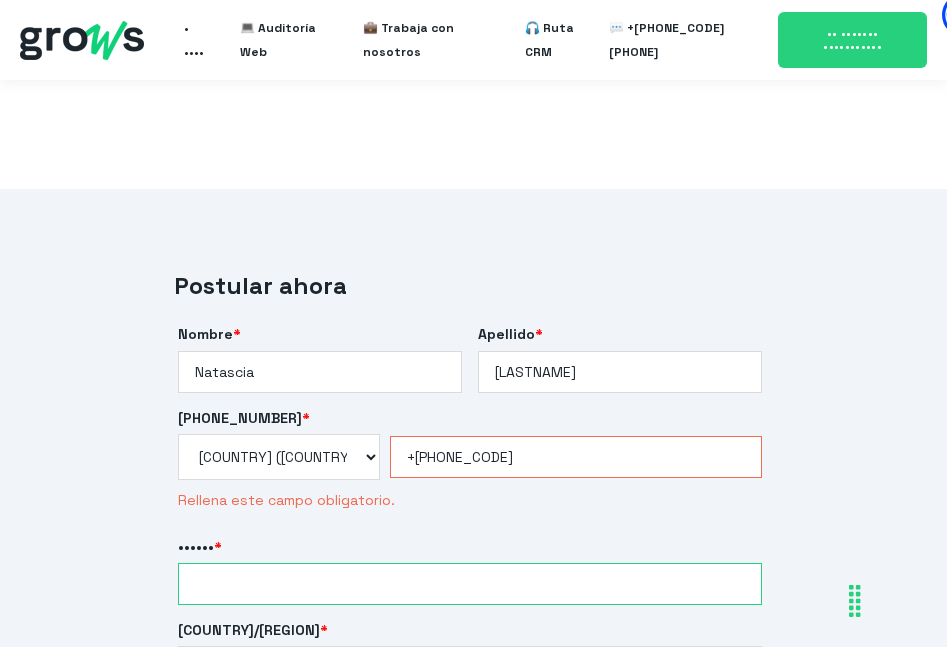 scroll, scrollTop: 3535, scrollLeft: 0, axis: vertical 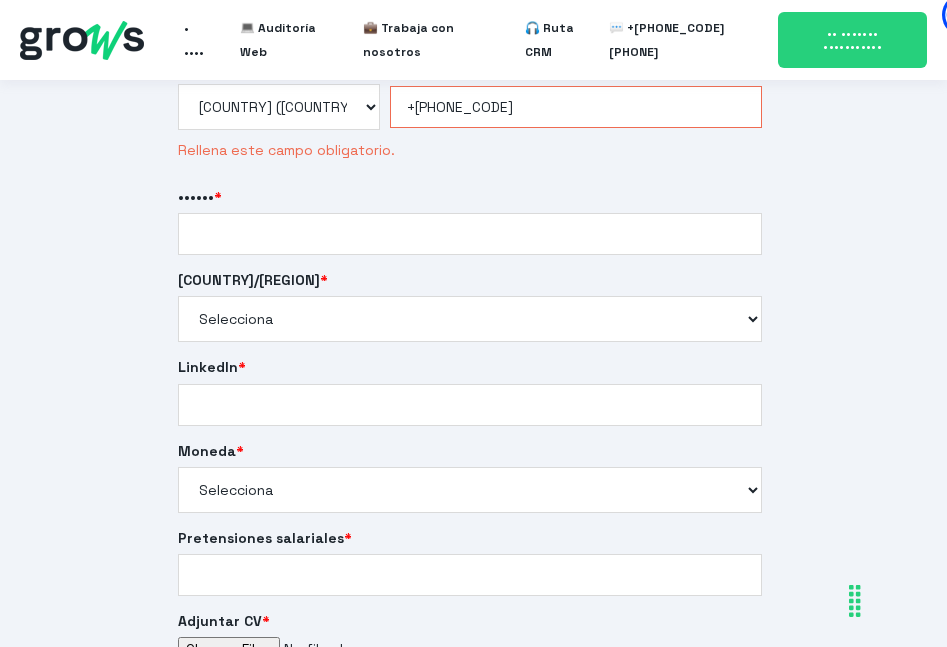 click on "•••••• •• •••••••• • • ••••••••••• •••••••••••••• ••••••• •••••••••• ••••••• •••••••••••• •••••••• ••••• ••••••• •••••• •••••••• ••••••• ••• ••••••• ••••••••• ••••••• •••••••••• ••••• ••••••••• ••••••• •••••••••••• •••••••••• •••••••••••• ••••••• ••••••• •••••••••••• •••••••••• •••••••••• •••••••• ••••••• •••••••••• ••••••• •••••••• •••••• ••••• ••••••• ••••••• •••••• ••••••• ••••••• •••••• ••• ••••••••••• •••••• • •••••••••••• •••••••• •••••• •••••••• ••••••• •••••• ••••• ••••••••• ••••••• •••••• ••••••• •••••• •••••••• •••••••••• ••••••• •••• ••••••• •••••••••• •••••••• ••••••••• •••••••• •••••••••• •••••• •••• ••••• ••••• •••••• ••••••••• ••••••••••• •••••• ••••••• ••••••• ••••••• •••••••• ••••••••••• ••••••••••••••• •••• ••••••• ••••• ••••• •••• •••••••• ••••••• ••••• •••••••• ••••• ••••• •••••••• •• •••••••••••• •• •••••• ••••• •••••••••• •••••••••••••••••••" at bounding box center (474, 115) 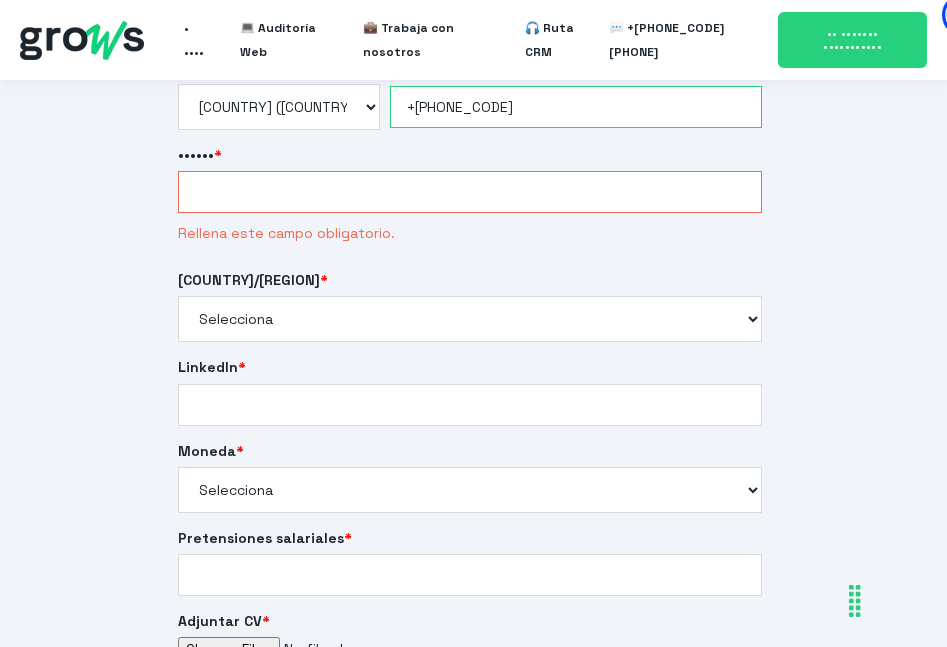 click on "+[PHONE_CODE]" at bounding box center (575, 107) 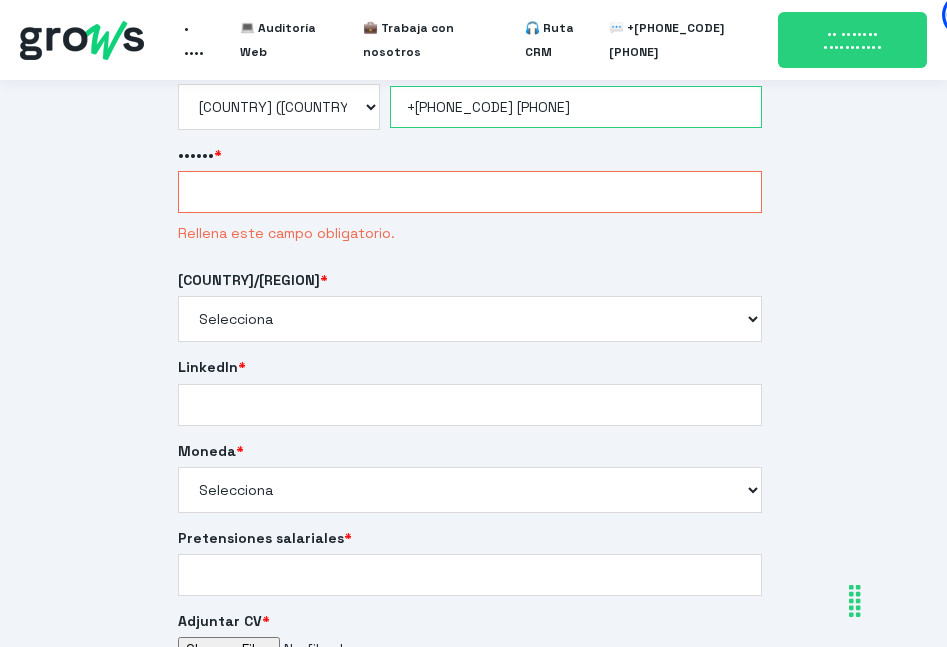 type on "+[PHONE_CODE] [PHONE]" 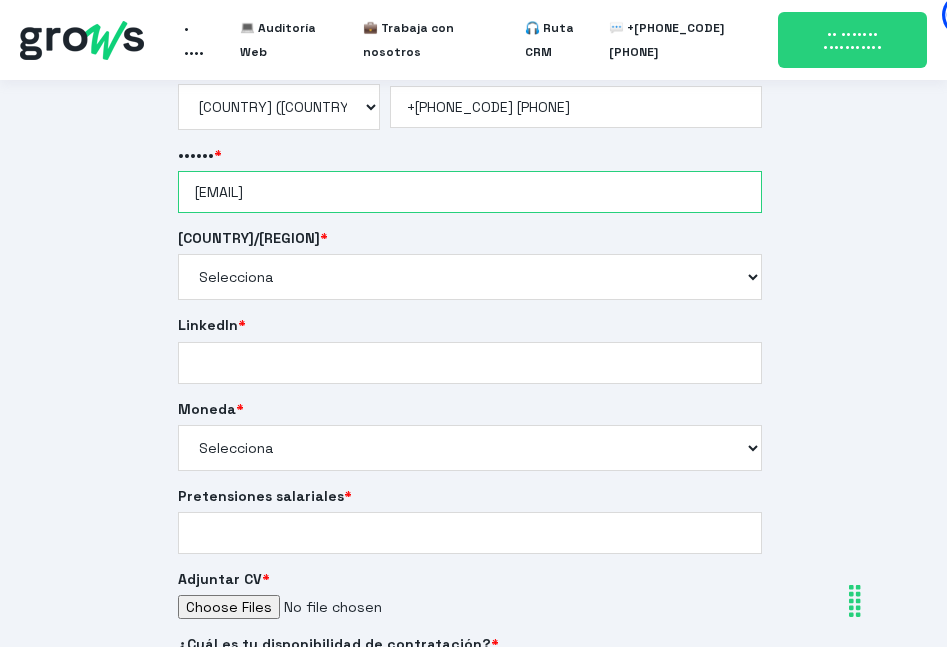 type on "[EMAIL]" 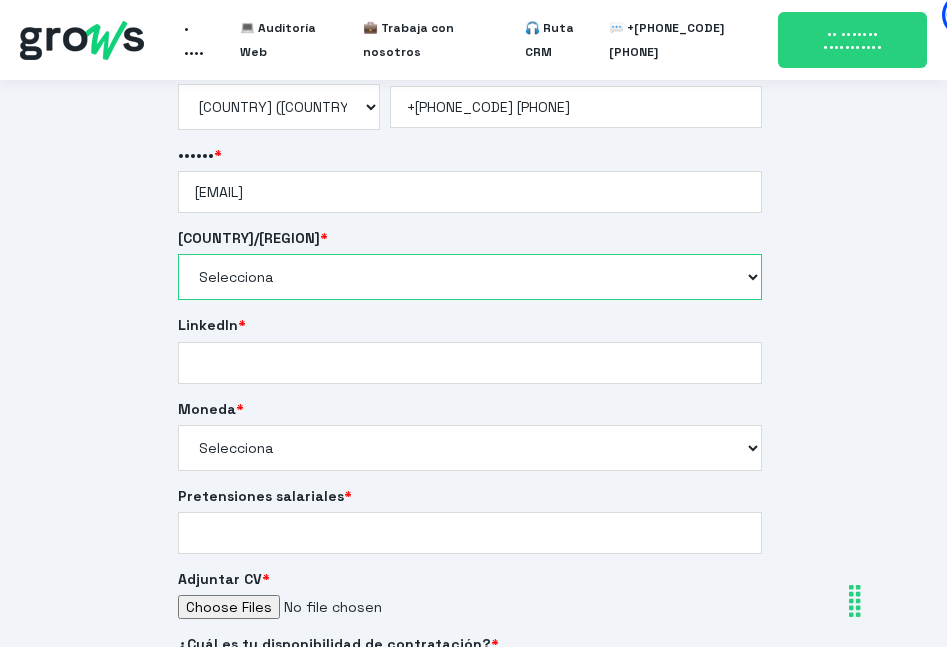 select on "[PERU]" 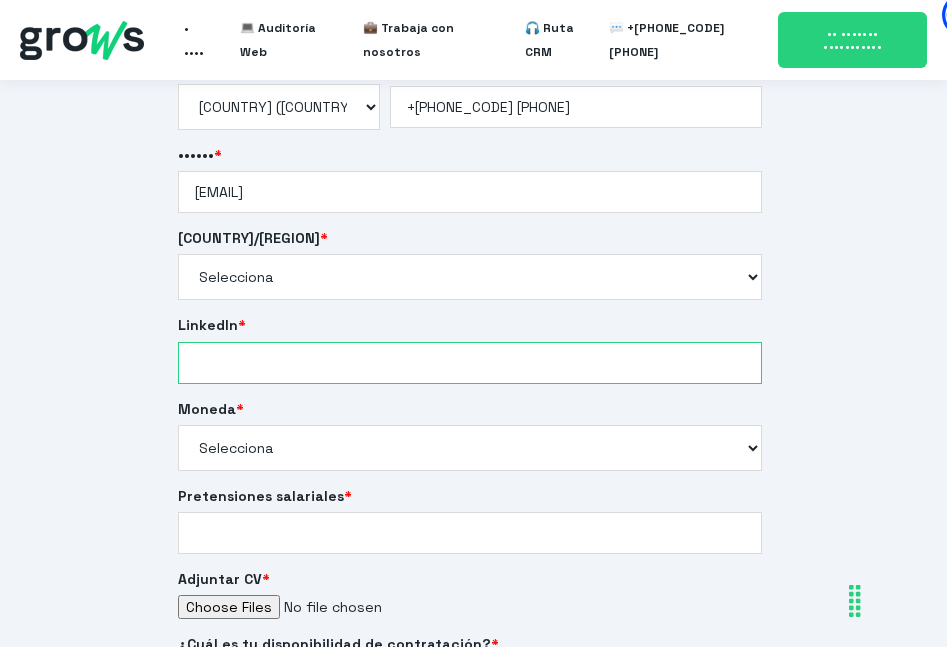 click on "LinkedIn *" at bounding box center (470, 363) 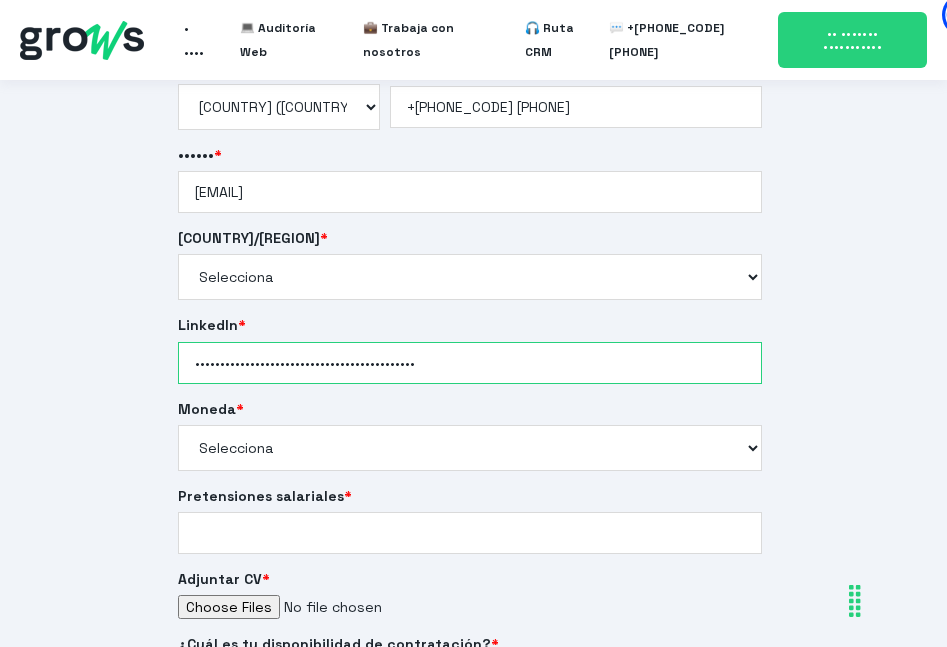 scroll, scrollTop: 3662, scrollLeft: 0, axis: vertical 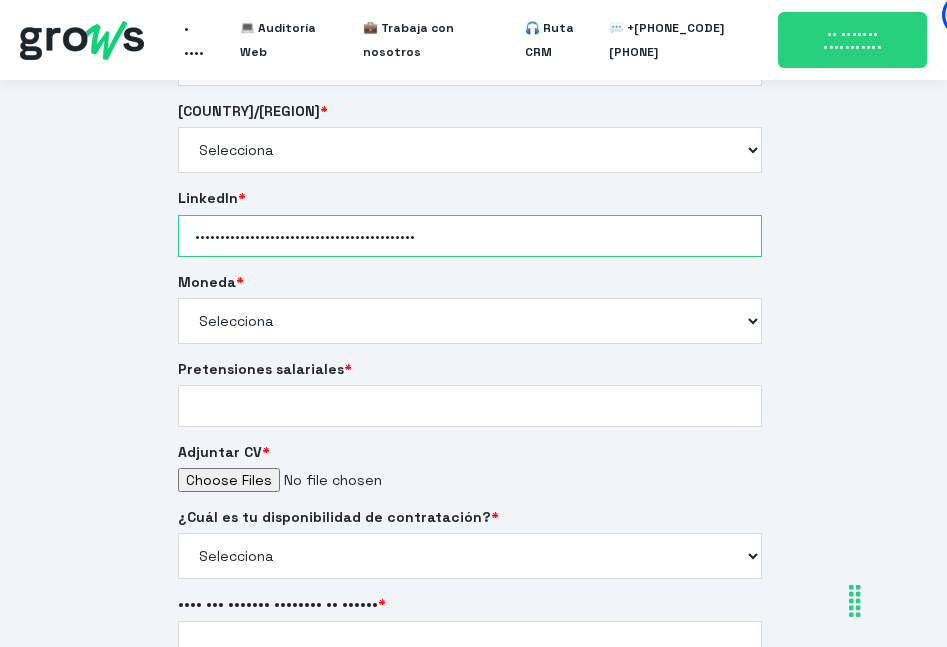 type on "••••••••••••••••••••••••••••••••••••••••••••" 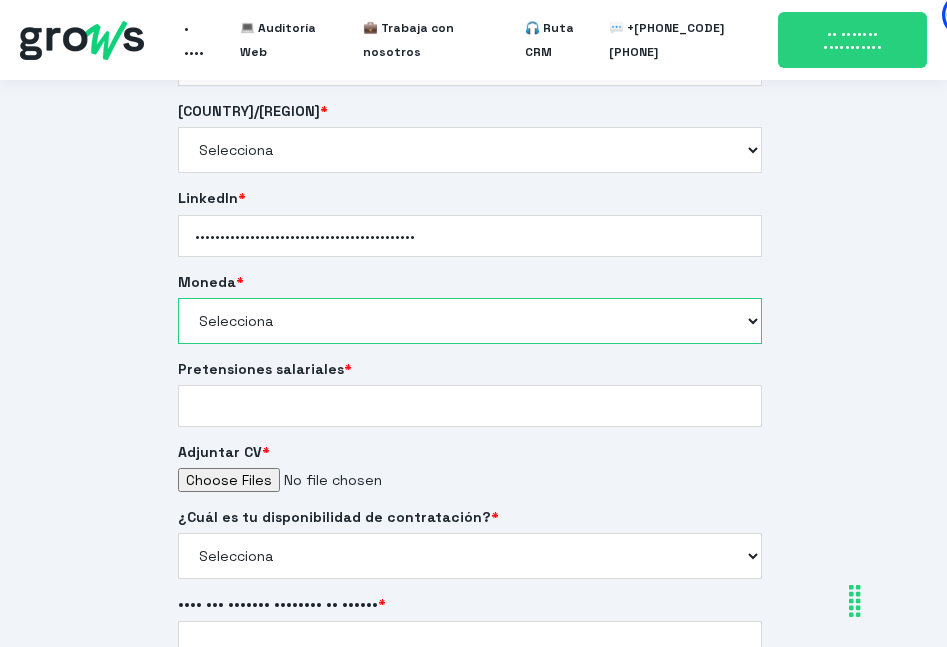click on "Selecciona US$ Dólares Americanos (Internacional) S/ Soles ([COUNTRY]) $ Pesos Colombianos $ Pesos Mexicanos" at bounding box center [470, 321] 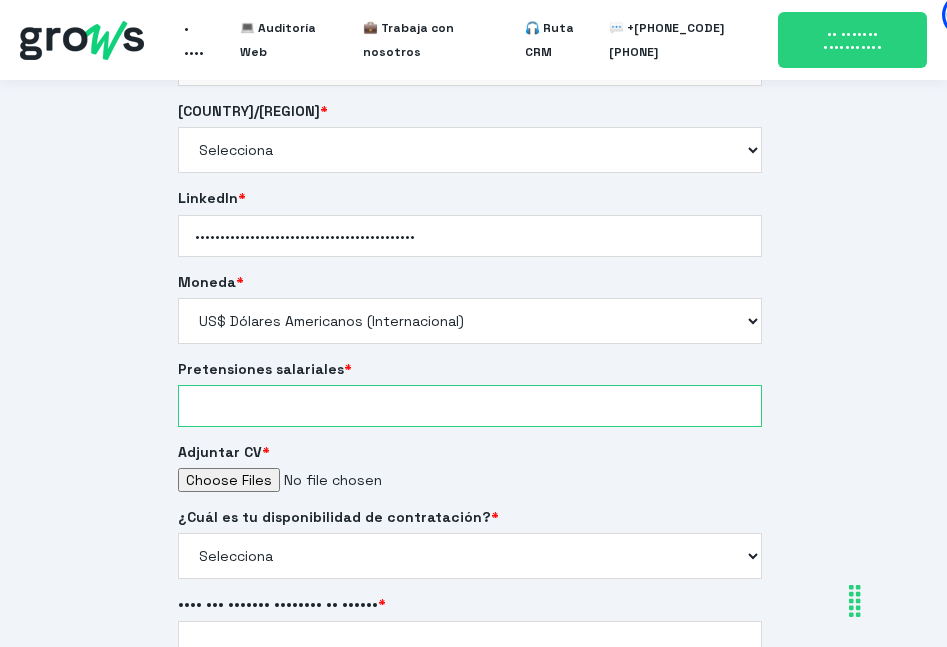 click on "Pretensiones salariales *" at bounding box center [470, 406] 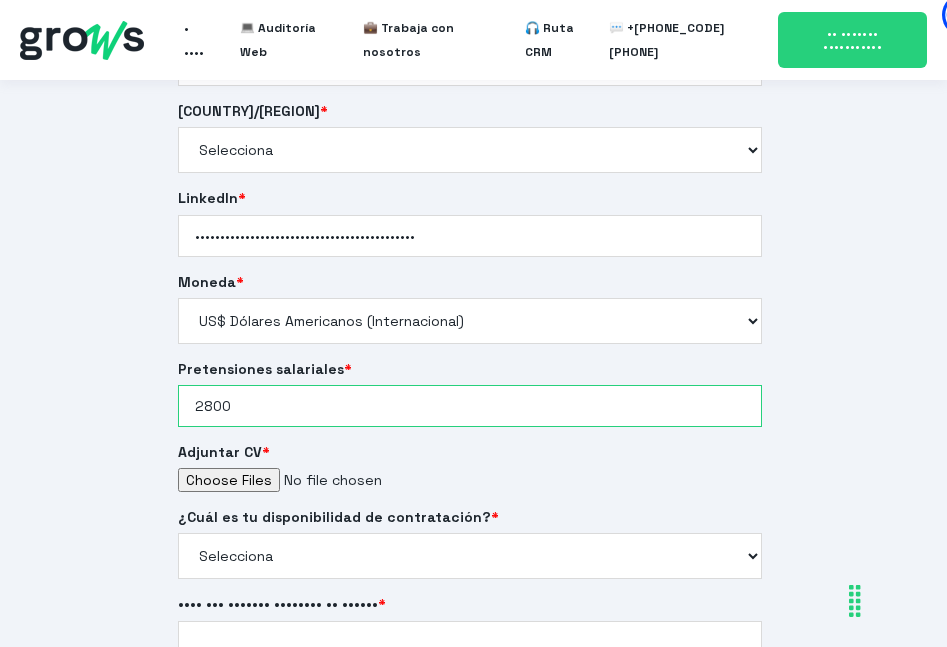 type on "••••" 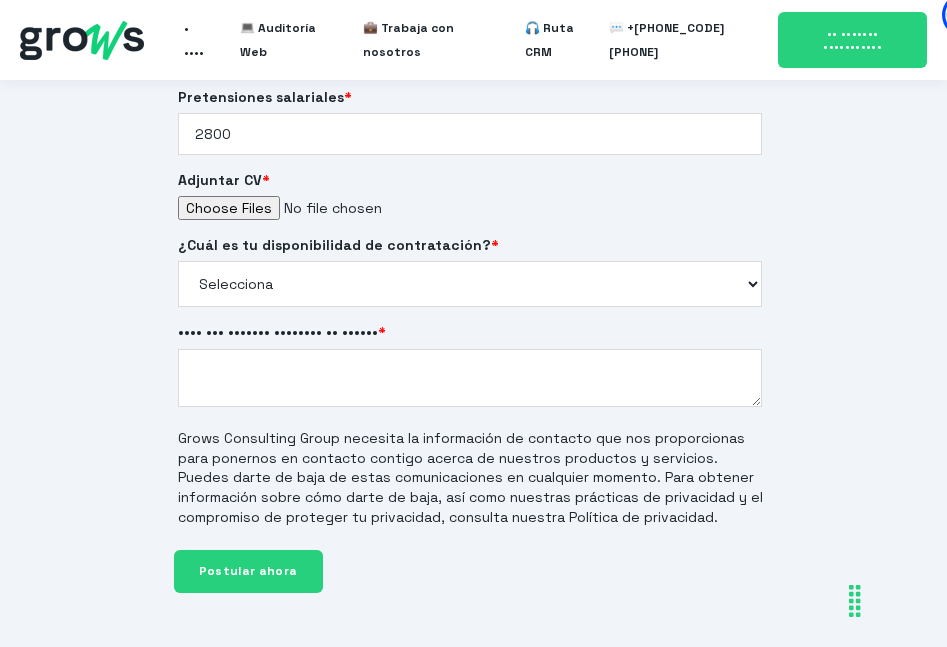 scroll, scrollTop: 3959, scrollLeft: 0, axis: vertical 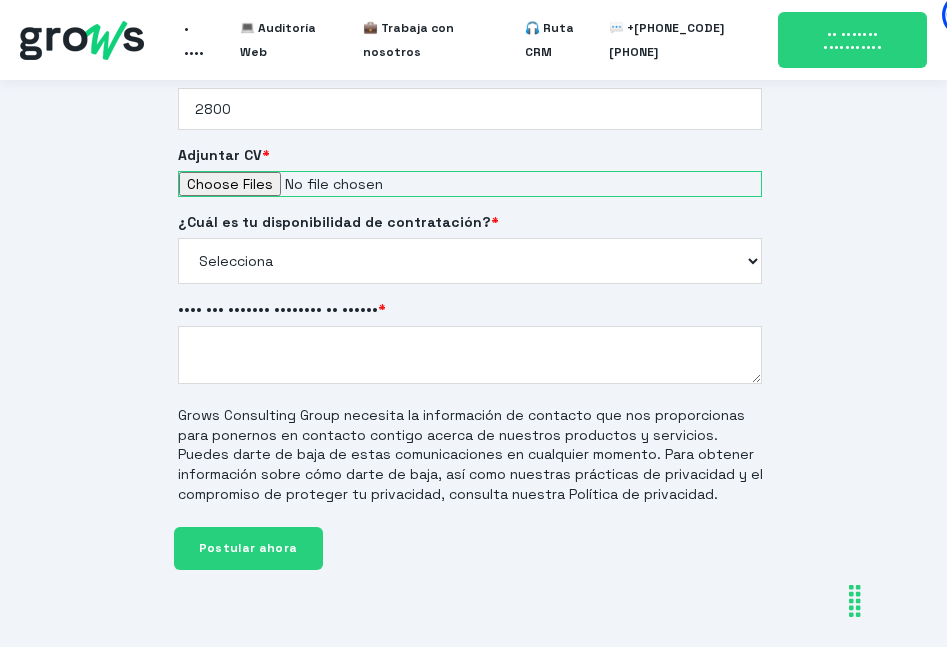 click on "Adjuntar CV *" at bounding box center [470, 184] 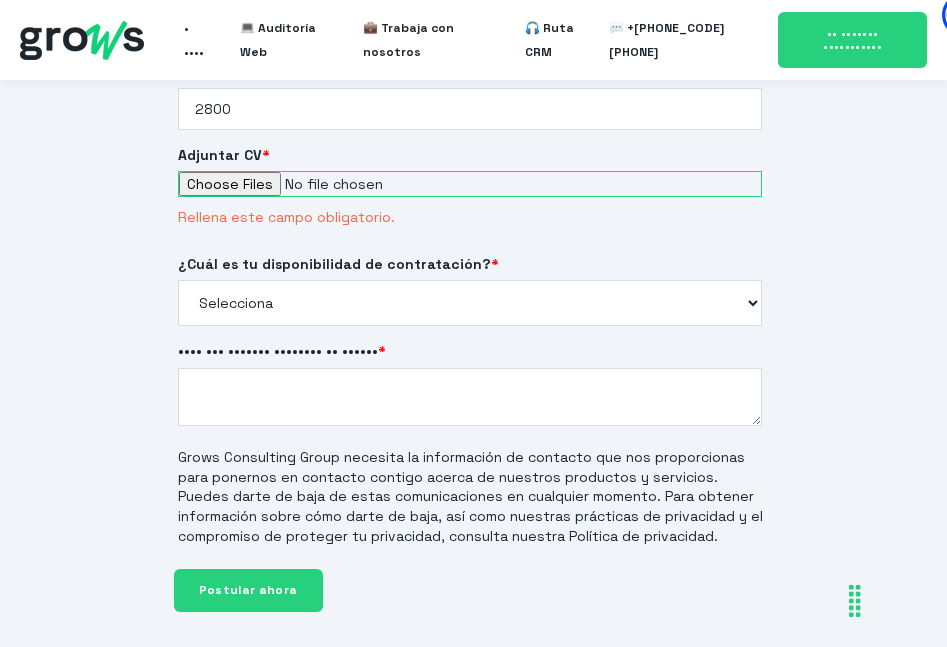type on "C:\fakepath\CV 2025- [LASTNAME] [FIRSTNAME].pdf" 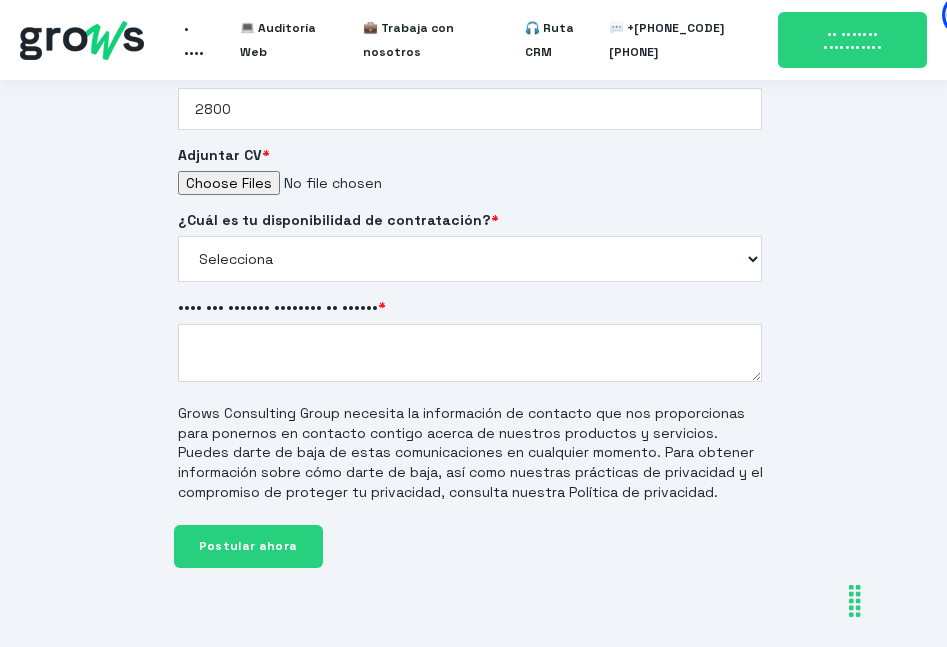 click on "Pretensiones salariales * 2700" at bounding box center [474, 96] 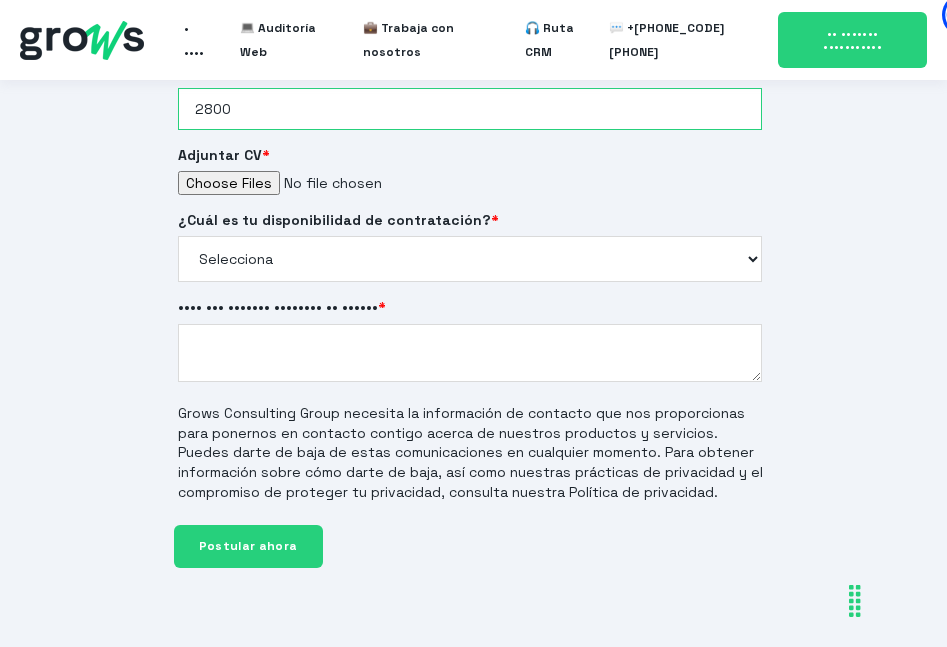 click on "••••" at bounding box center [470, 109] 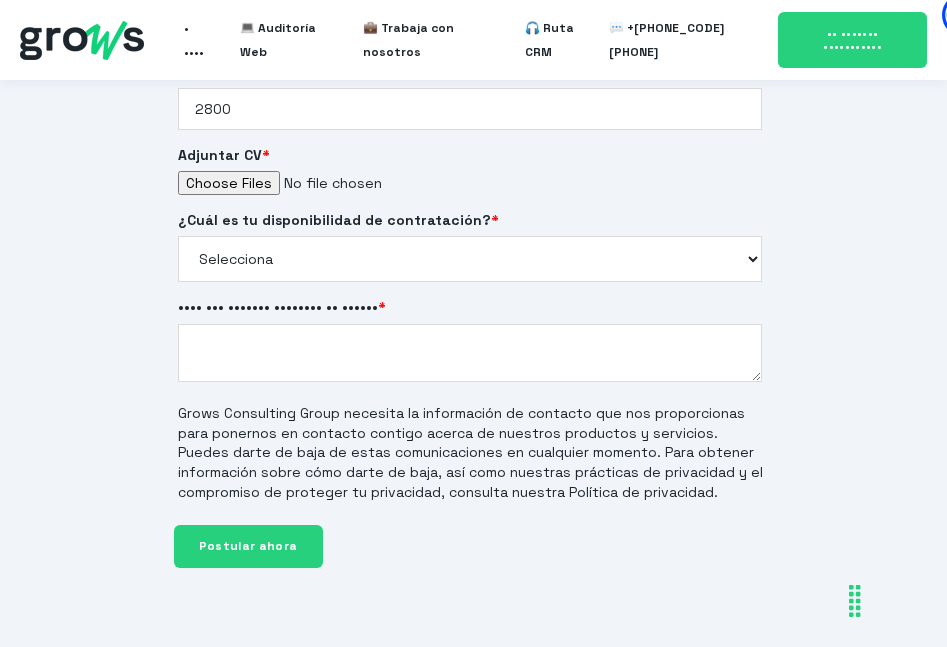 click on "Selecciona US$ Dólares Americanos (Internacional) S/ Soles ([COUNTRY]) $ Pesos Colombianos $ Pesos Mexicanos" at bounding box center (470, 24) 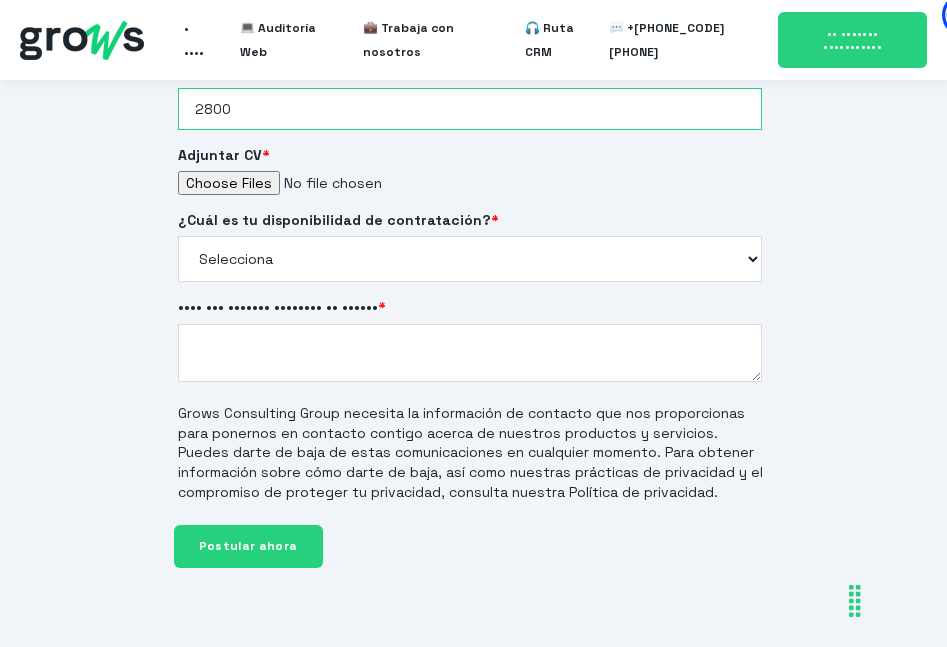 drag, startPoint x: 261, startPoint y: 195, endPoint x: 158, endPoint y: 195, distance: 103 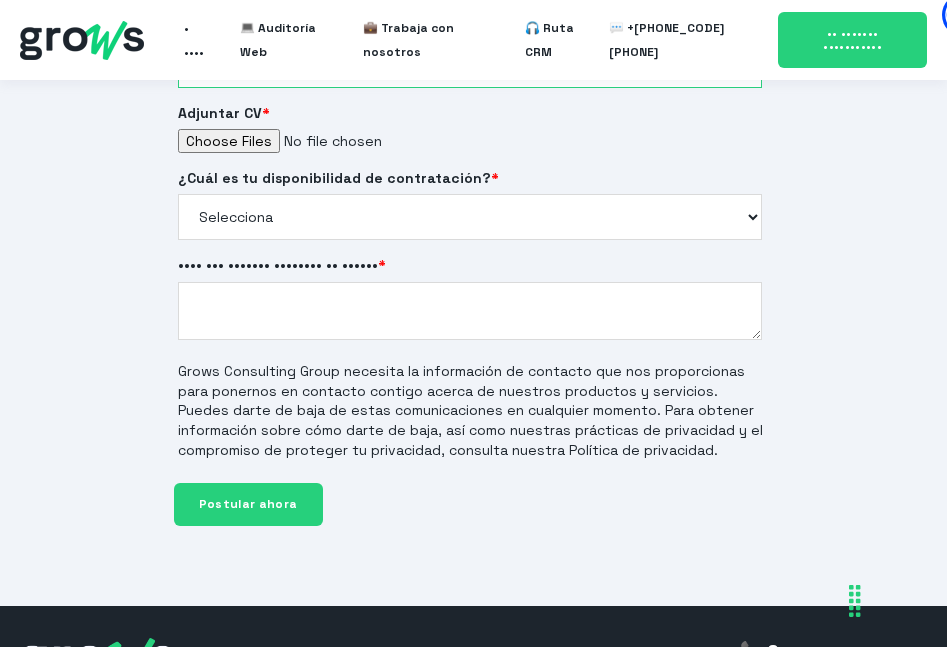 type on "••••" 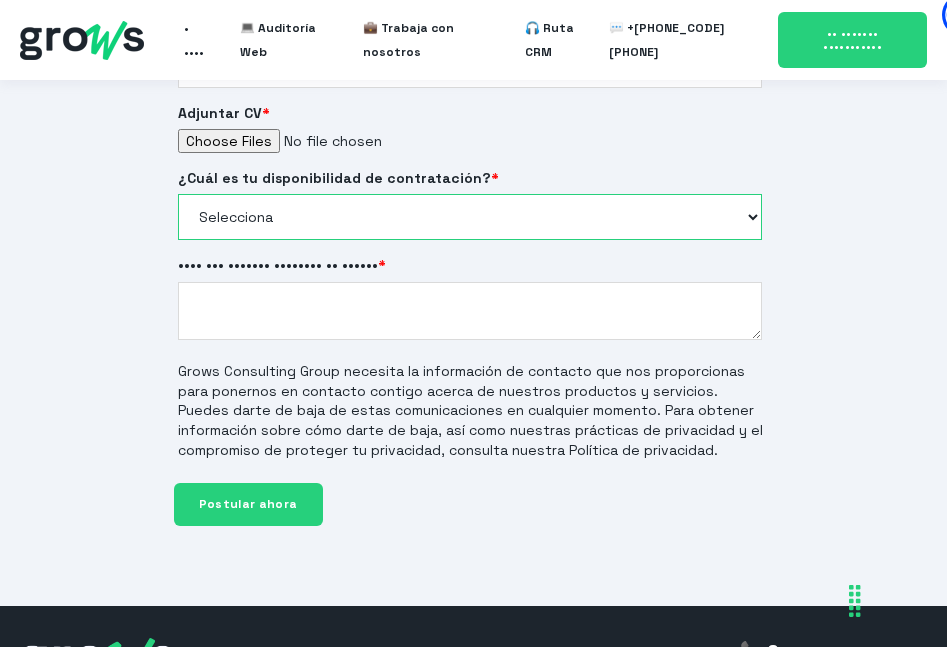 click on "Selecciona Inmediata 3 días 15 días 30 días Solo estoy investigando" at bounding box center (470, 217) 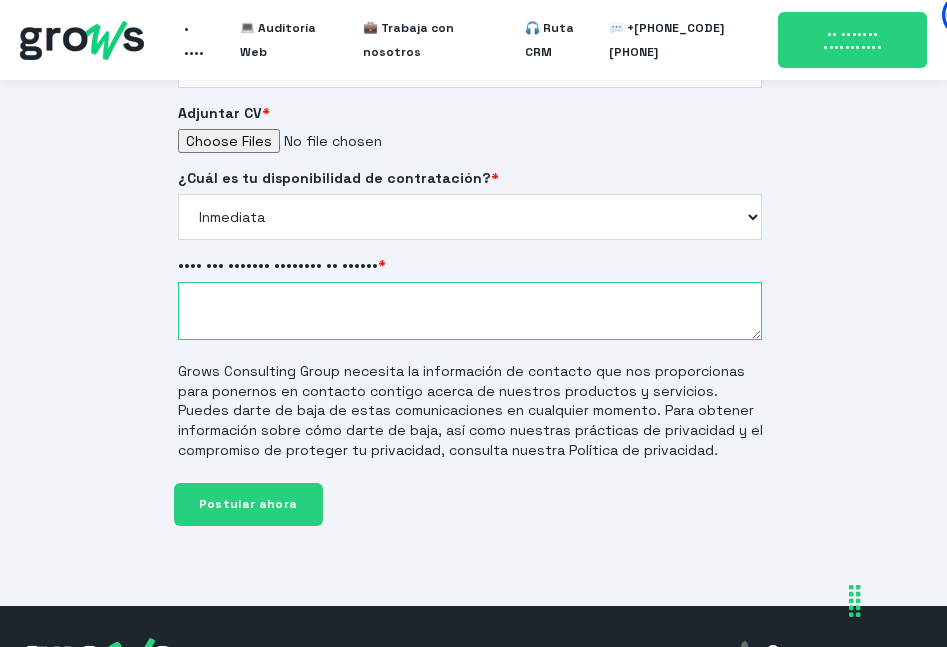 click on "•••• ••• ••••••• •••••••• •• •••••• •" at bounding box center [470, 311] 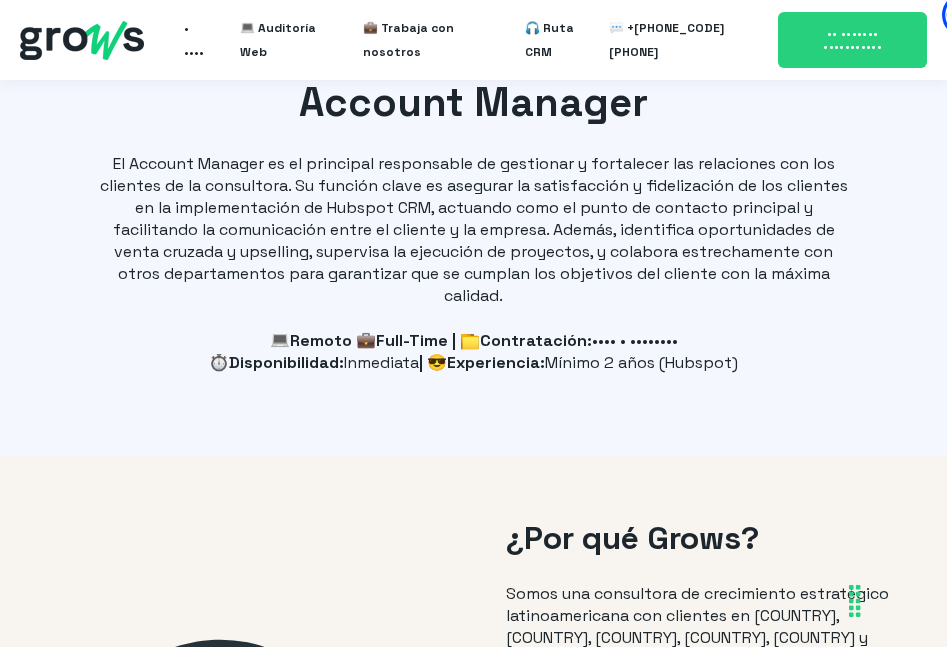scroll, scrollTop: 60, scrollLeft: 0, axis: vertical 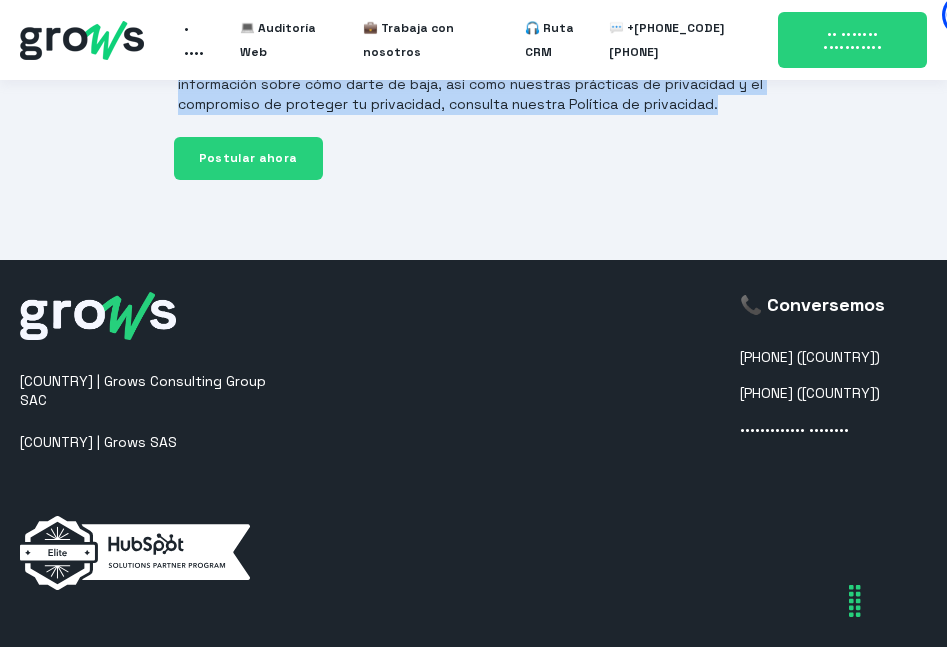 drag, startPoint x: 275, startPoint y: 101, endPoint x: 731, endPoint y: 219, distance: 471.02017 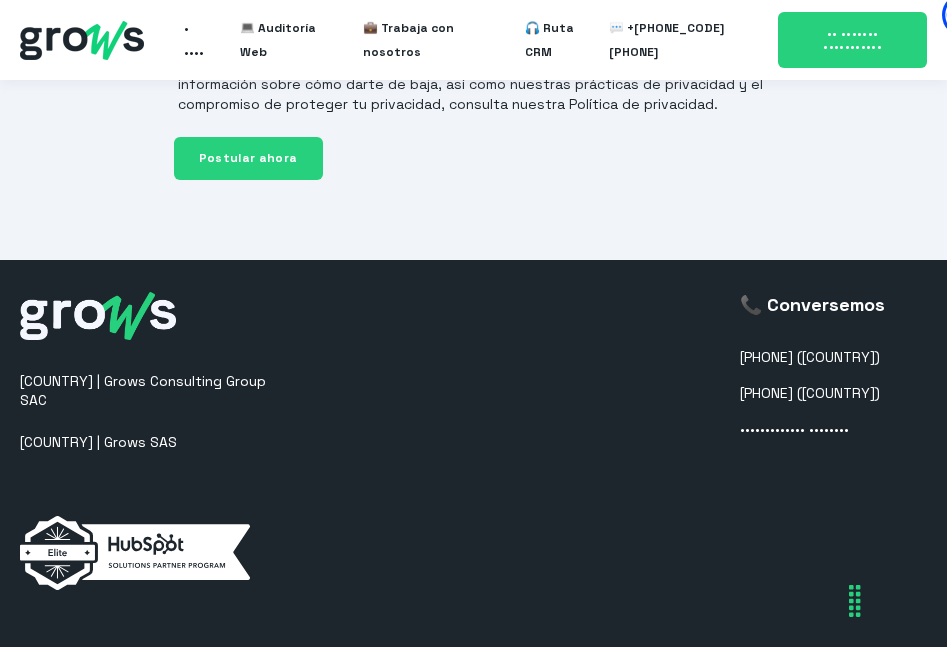 click on "Grows Consulting Group necesita la información de contacto que nos proporcionas para ponernos en contacto contigo acerca de nuestros productos y servicios. Puedes darte de baja de estas comunicaciones en cualquier momento. Para obtener información sobre cómo darte de baja, así como nuestras prácticas de privacidad y el compromiso de proteger tu privacidad, consulta nuestra Política de privacidad." at bounding box center [474, 65] 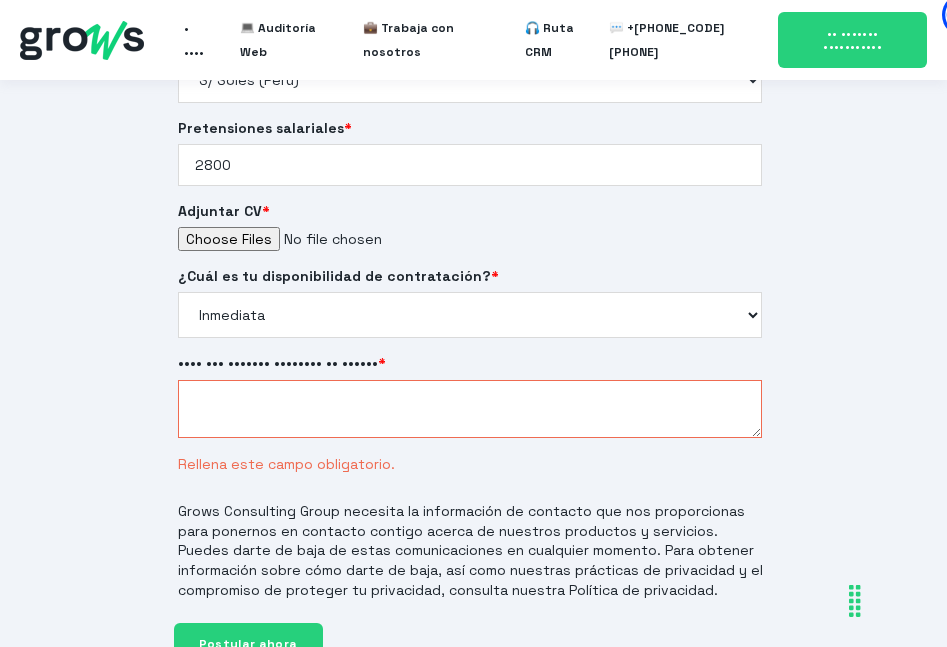 scroll, scrollTop: 3946, scrollLeft: 0, axis: vertical 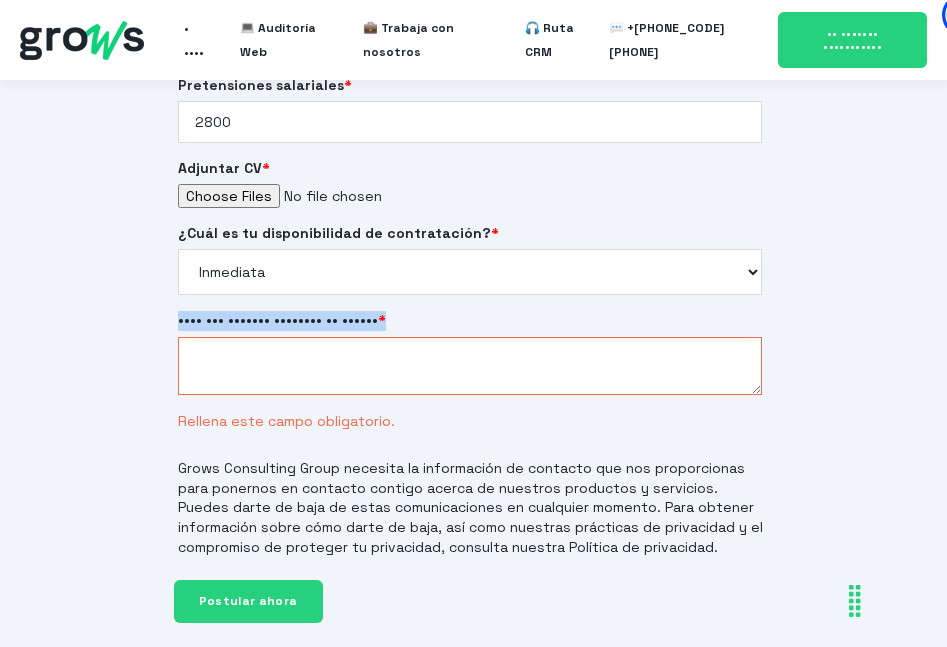 drag, startPoint x: 180, startPoint y: 412, endPoint x: 455, endPoint y: 405, distance: 275.08908 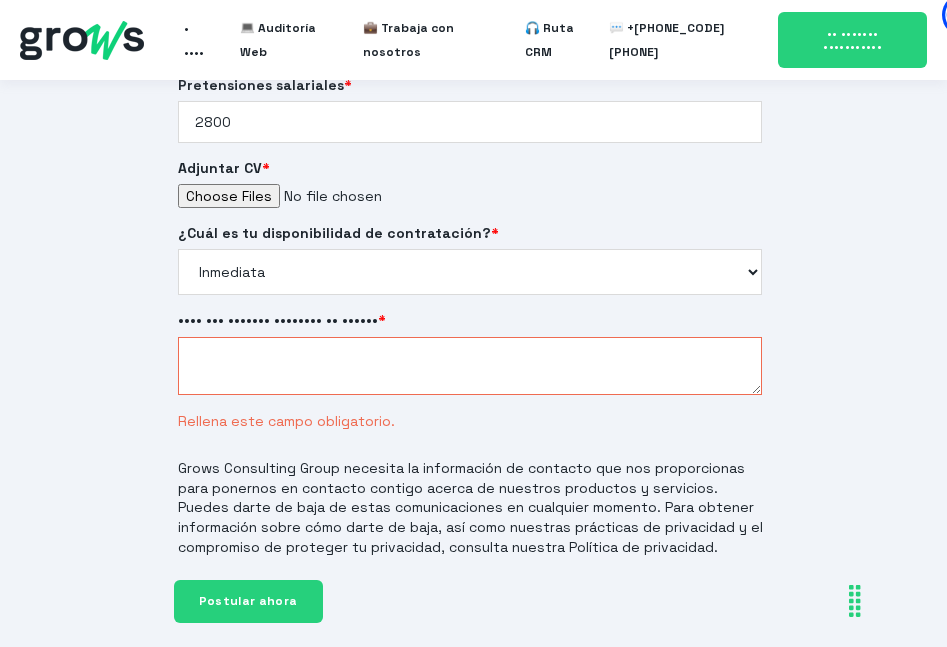 click on "•••• ••• ••••••• •••••••• •• •••••• •" at bounding box center (470, 366) 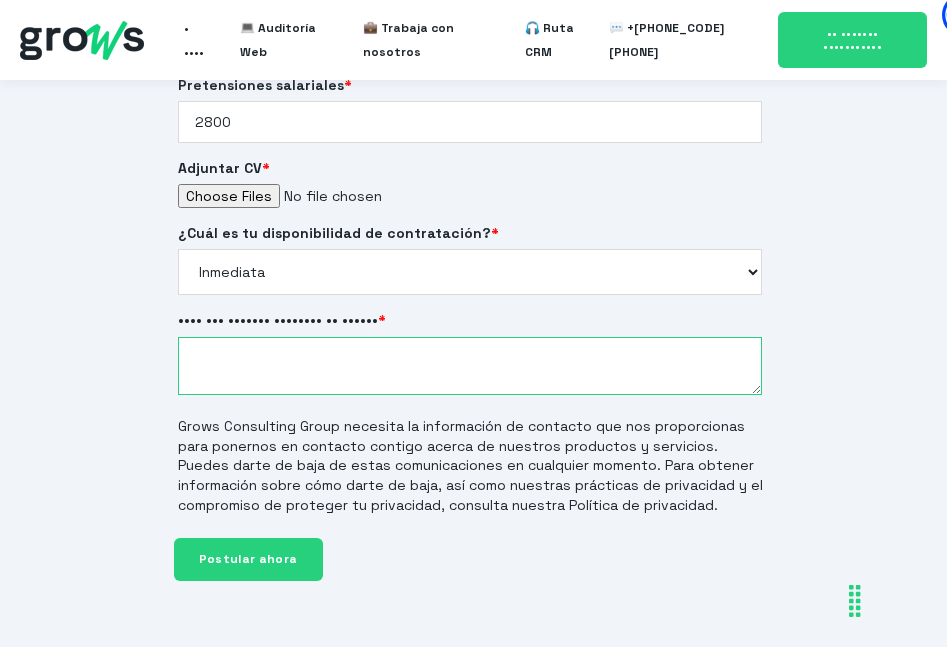 paste on "Me interesa trabajar en Grows porque admiro su enfoque estratégico, basado en datos, tecnología y procesos para impulsar el crecimiento sostenible de las empresas en LATAM. Me motiva ser parte de un equipo de alto rendimiento que trabaja de manera colaborativa, con clientes diversos y proyectos desafiantes en un entorno 100% remoto. Además, tengo experiencia liderando cuentas con HubSpot CRM y veo una gran oportunidad de aportar valor desde el primer día, al mismo tiempo que sigo desarrollándome en un entorno que fomenta el aprendizaje continuo y la innovación. La visión de Grows como consultora referente en la región está completamente alineada con mis aspiraciones profesionales." 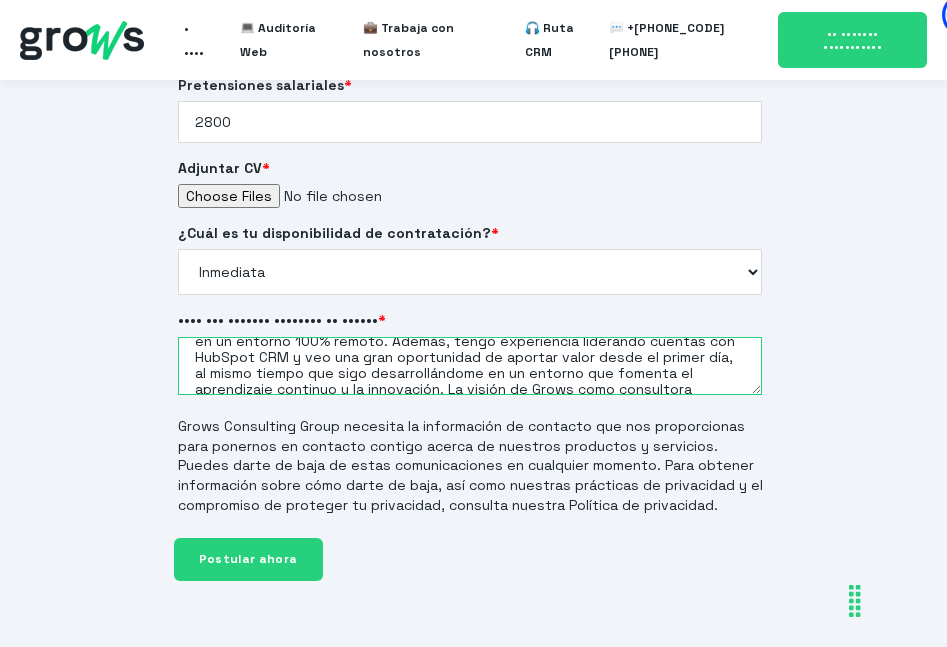 scroll, scrollTop: 83, scrollLeft: 0, axis: vertical 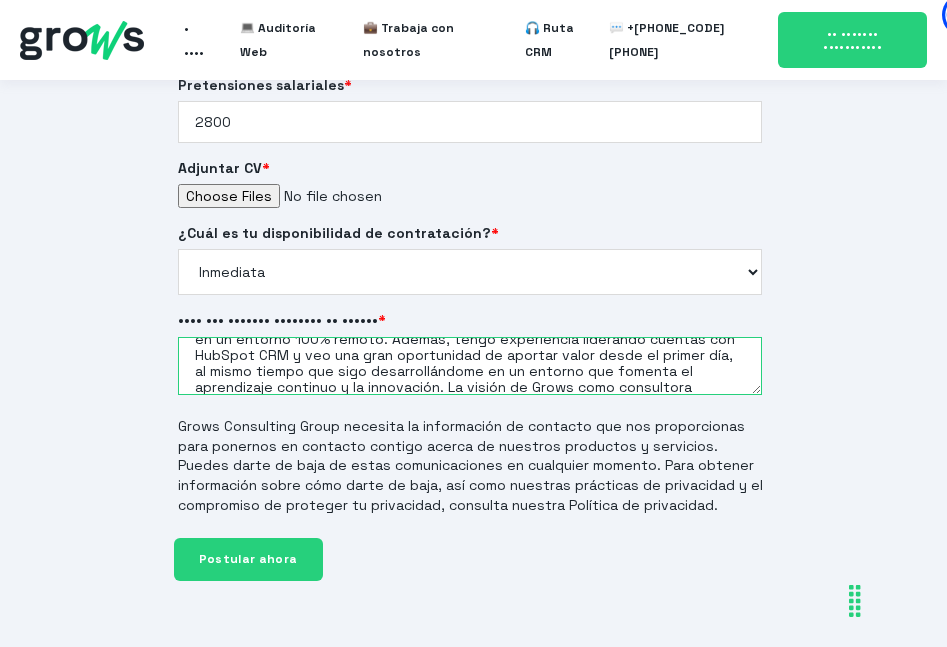 click on "Me interesa trabajar en Grows porque admiro su enfoque estratégico, basado en datos, tecnología y procesos para impulsar el crecimiento sostenible de las empresas en LATAM. Me motiva ser parte de un equipo de alto rendimiento que trabaja de manera colaborativa, con clientes diversos y proyectos desafiantes en un entorno 100% remoto. Además, tengo experiencia liderando cuentas con HubSpot CRM y veo una gran oportunidad de aportar valor desde el primer día, al mismo tiempo que sigo desarrollándome en un entorno que fomenta el aprendizaje continuo y la innovación. La visión de Grows como consultora referente en la región está completamente alineada con mis aspiraciones profesionales." at bounding box center [470, 366] 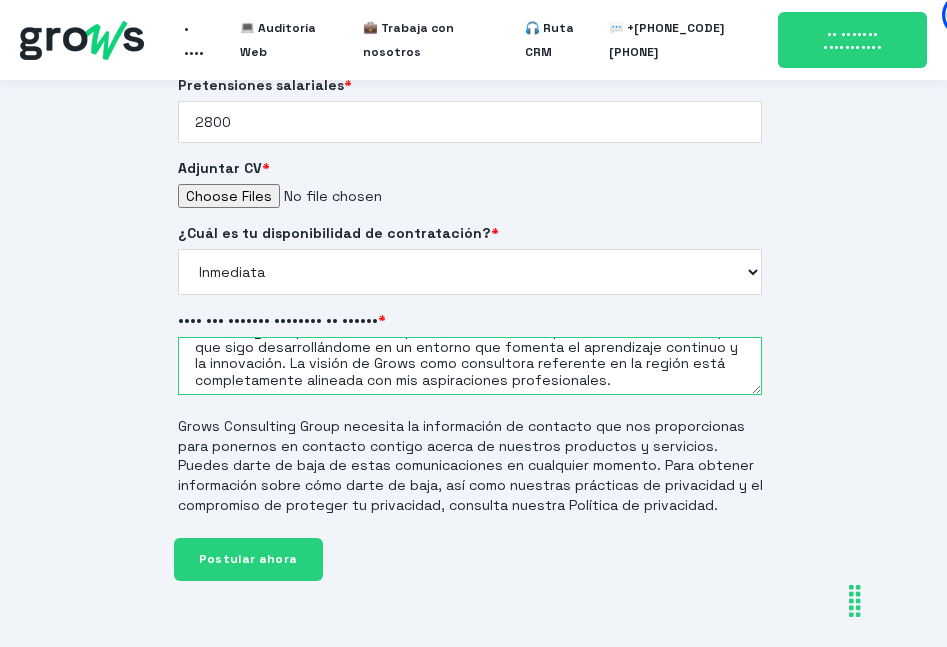 scroll, scrollTop: 129, scrollLeft: 0, axis: vertical 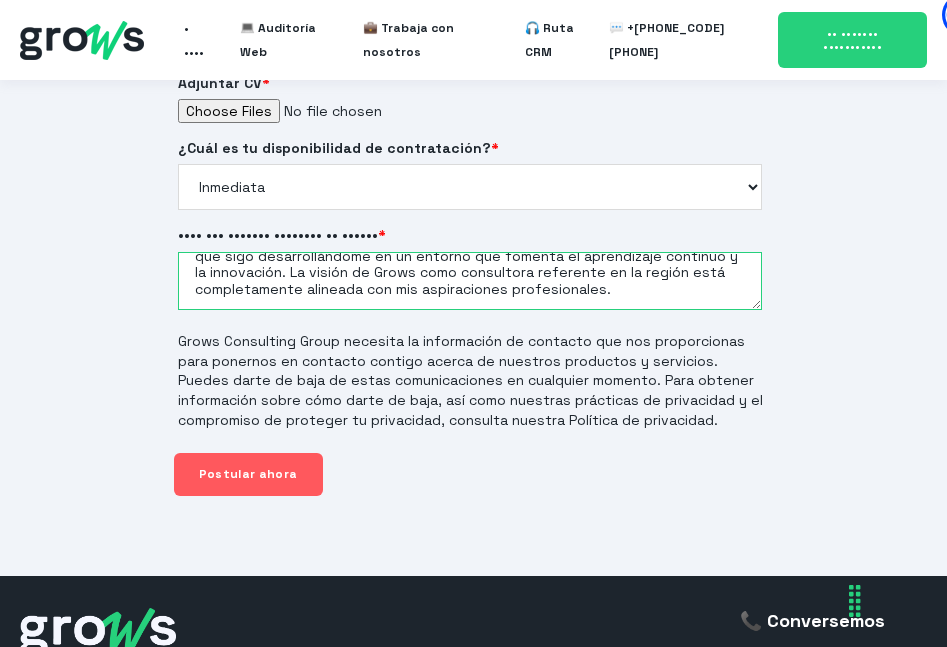 type on "Me interesa trabajar en Grows porque admiro su enfoque estratégico, basado en datos, tecnología y procesos para impulsar el crecimiento sostenible de las empresas en LATAM. Me motiva ser parte de un equipo de alto rendimiento que trabaja de manera colaborativa, con clientes diversos y proyectos desafiantes en un entorno 100% remoto. Además, tengo experiencia liderando cuentas con HubSpot y otras plataformas como [PLATFORM1], [PLATFORM2], [PLATFORM3] y veo una gran oportunidad de aportar valor desde el primer día, al mismo tiempo que sigo desarrollándome en un entorno que fomenta el aprendizaje continuo y la innovación. La visión de Grows como consultora referente en la región está completamente alineada con mis aspiraciones profesionales." 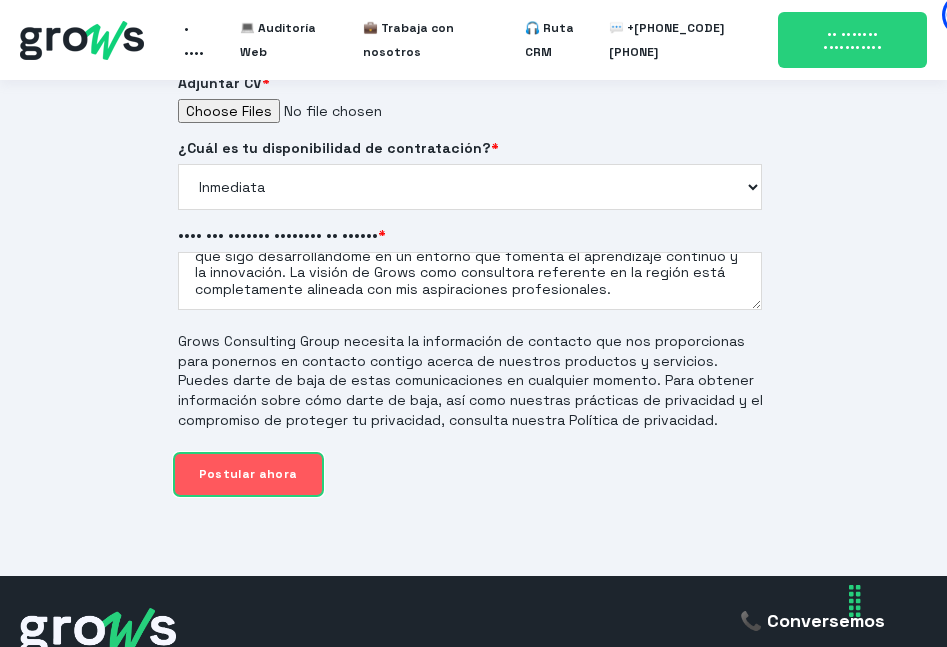 click on "Postular ahora" at bounding box center [248, 474] 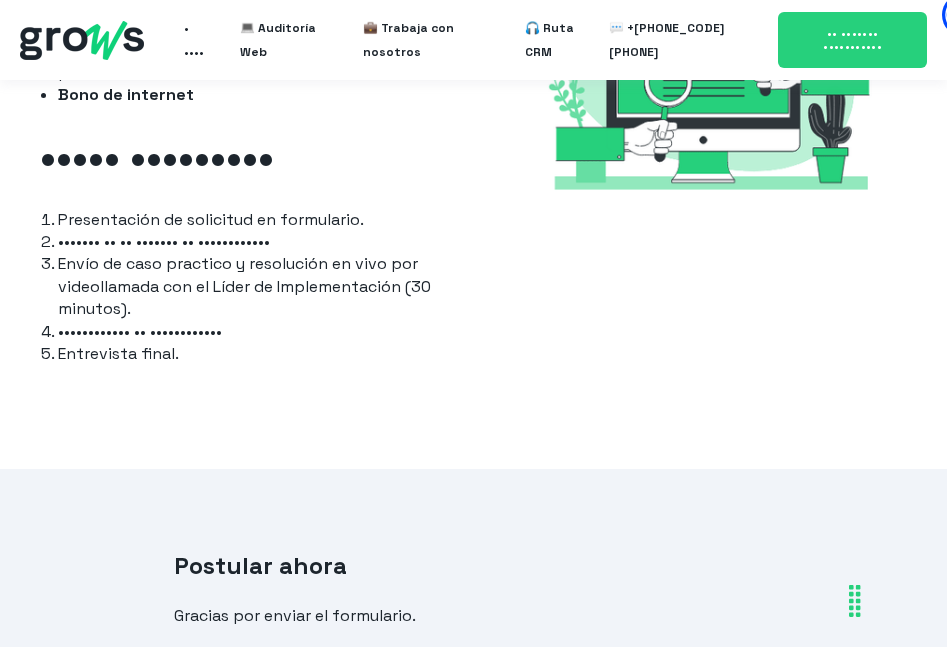scroll, scrollTop: 2902, scrollLeft: 0, axis: vertical 